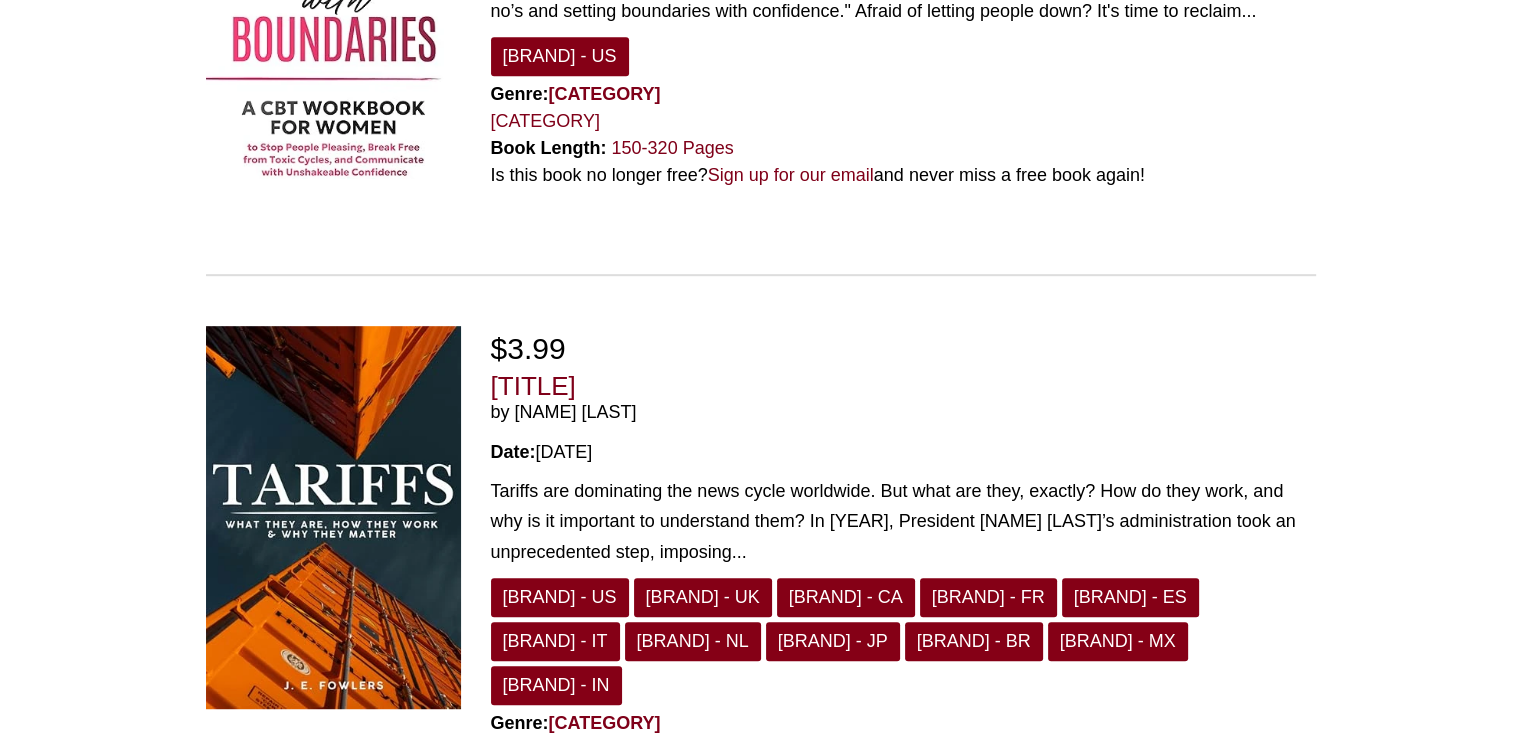 scroll, scrollTop: 1392, scrollLeft: 0, axis: vertical 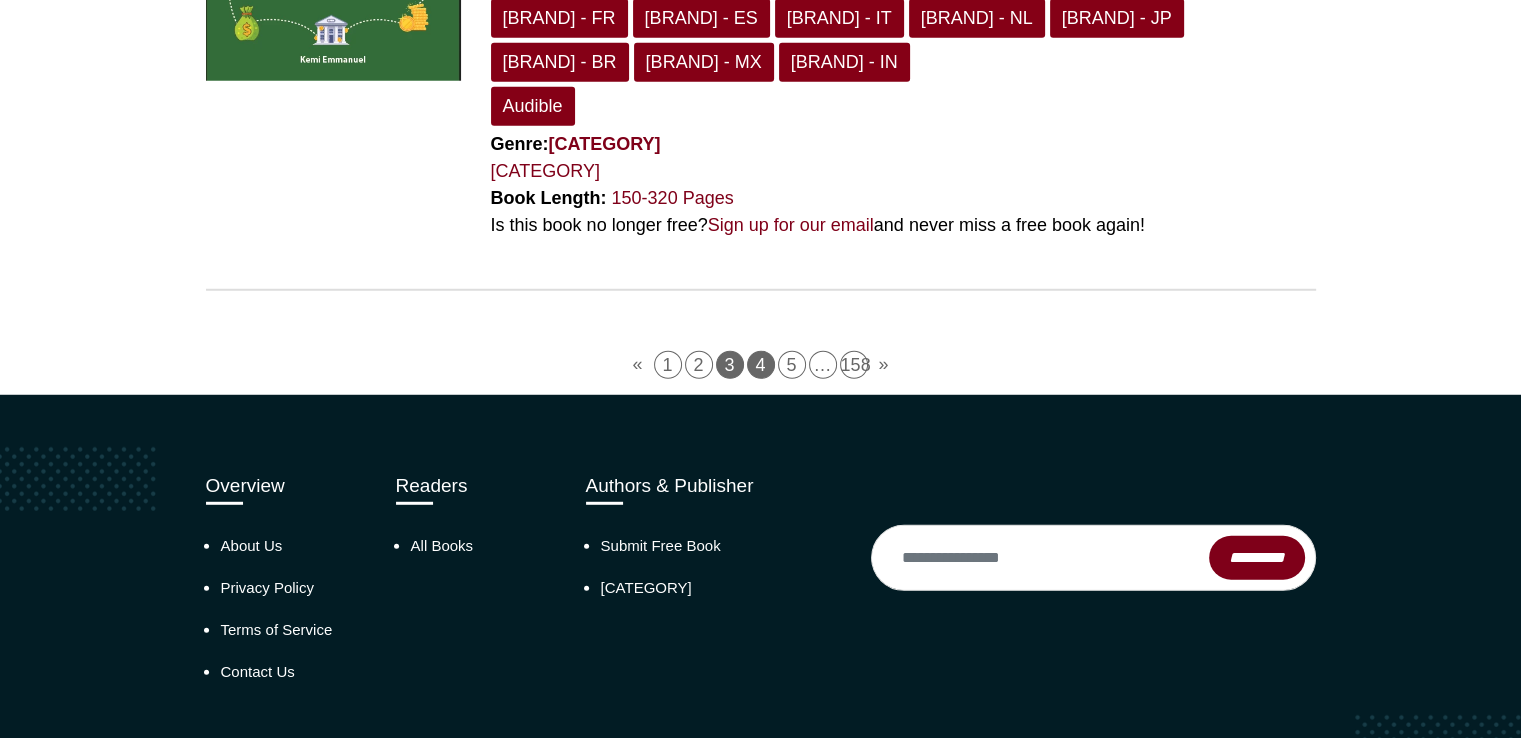 click on "4" at bounding box center [761, 365] 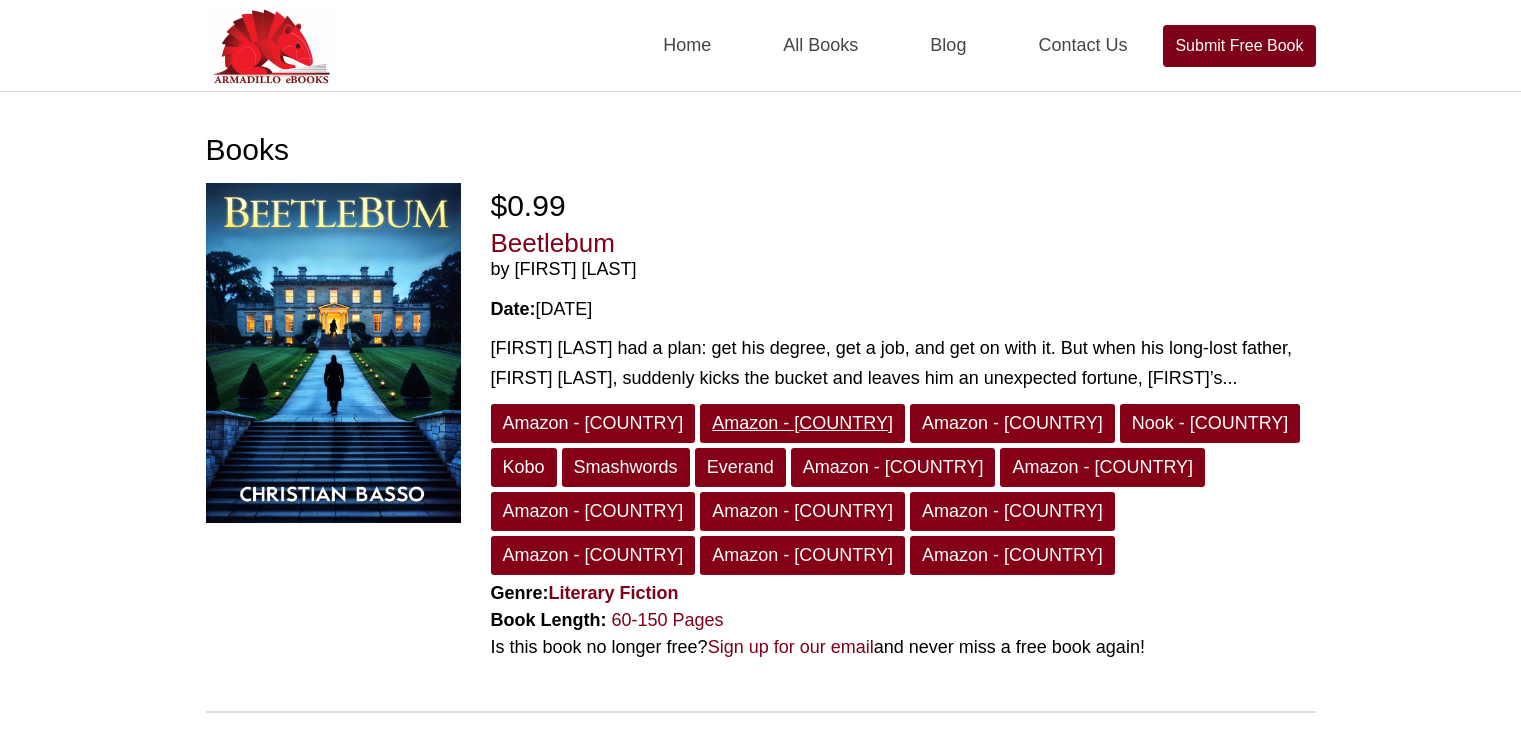 scroll, scrollTop: 0, scrollLeft: 0, axis: both 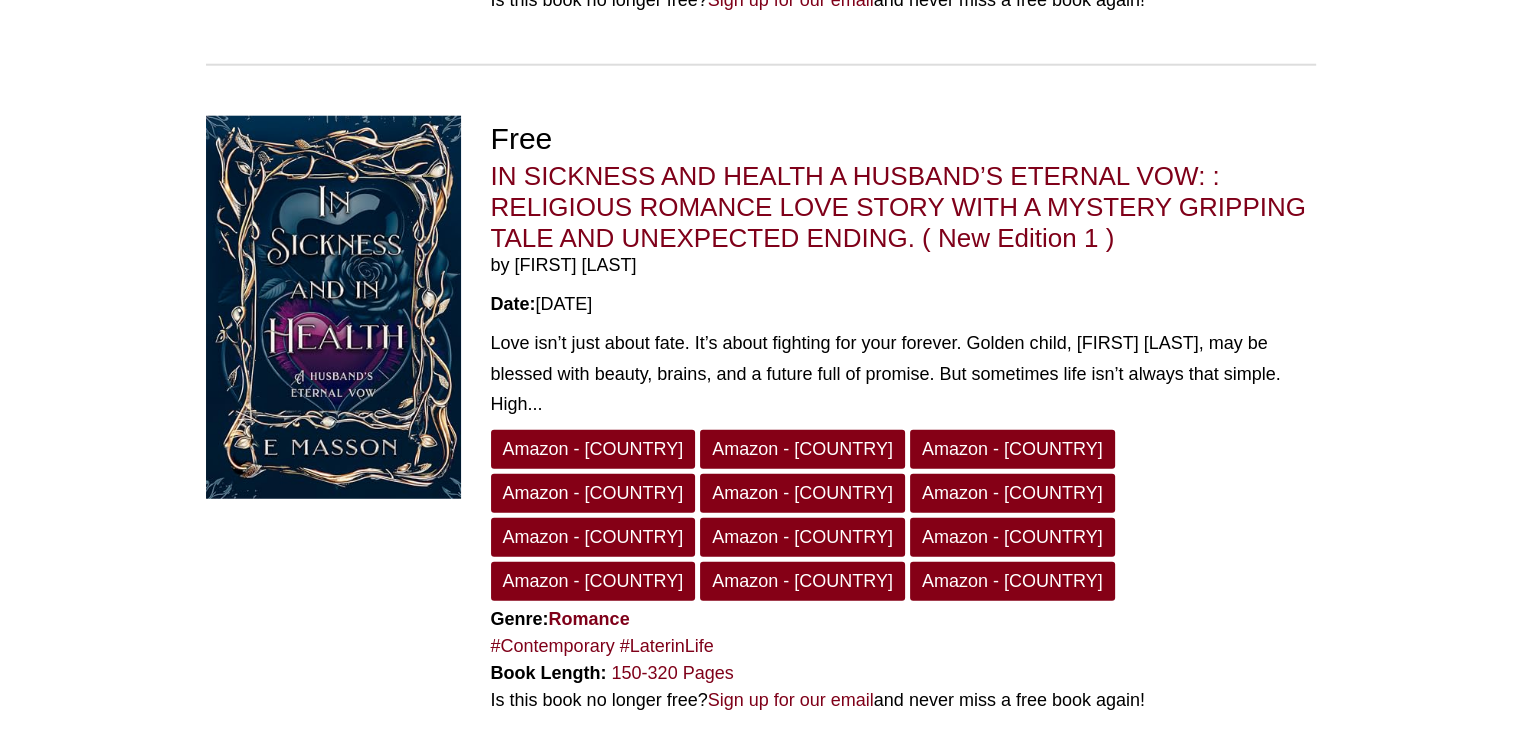 click on "5" at bounding box center [776, 840] 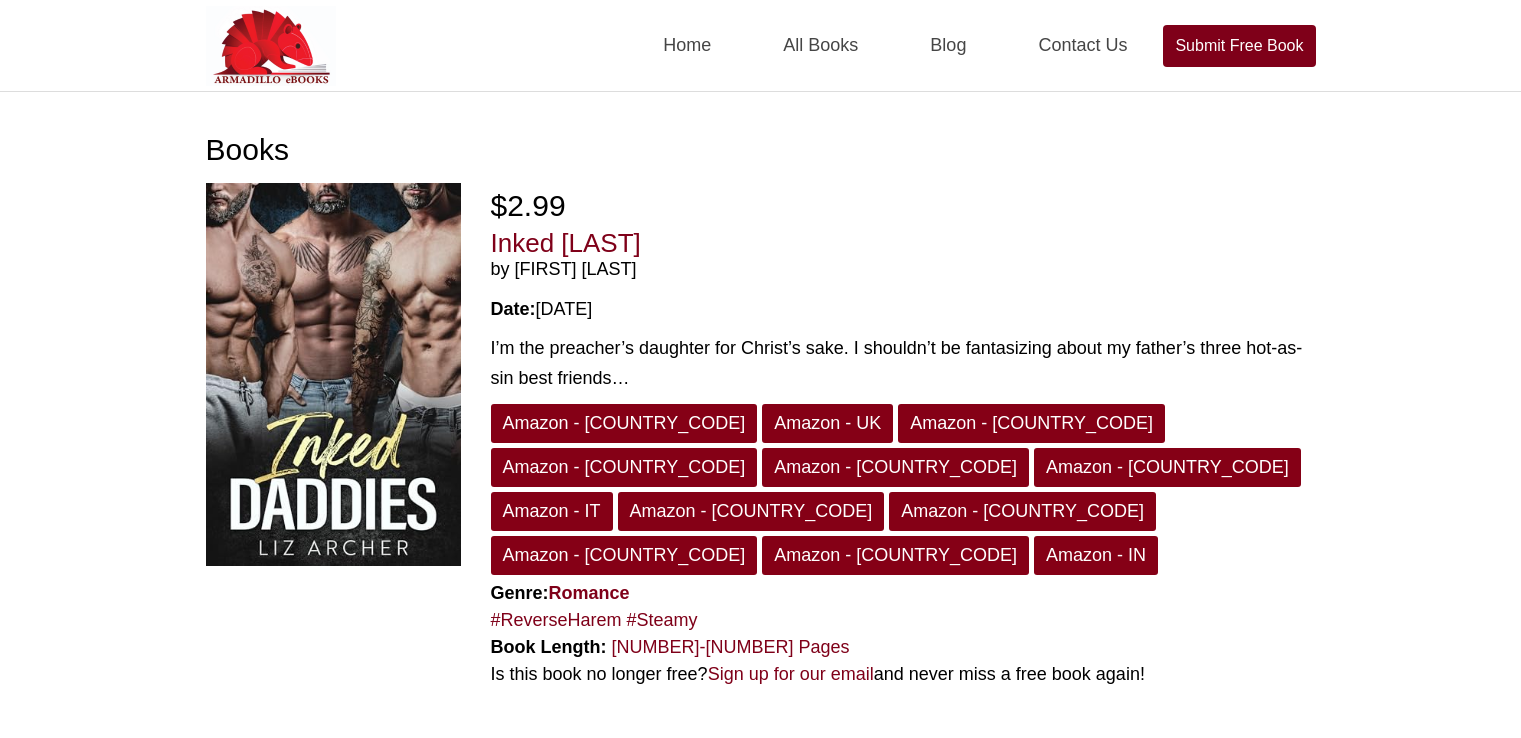scroll, scrollTop: 0, scrollLeft: 0, axis: both 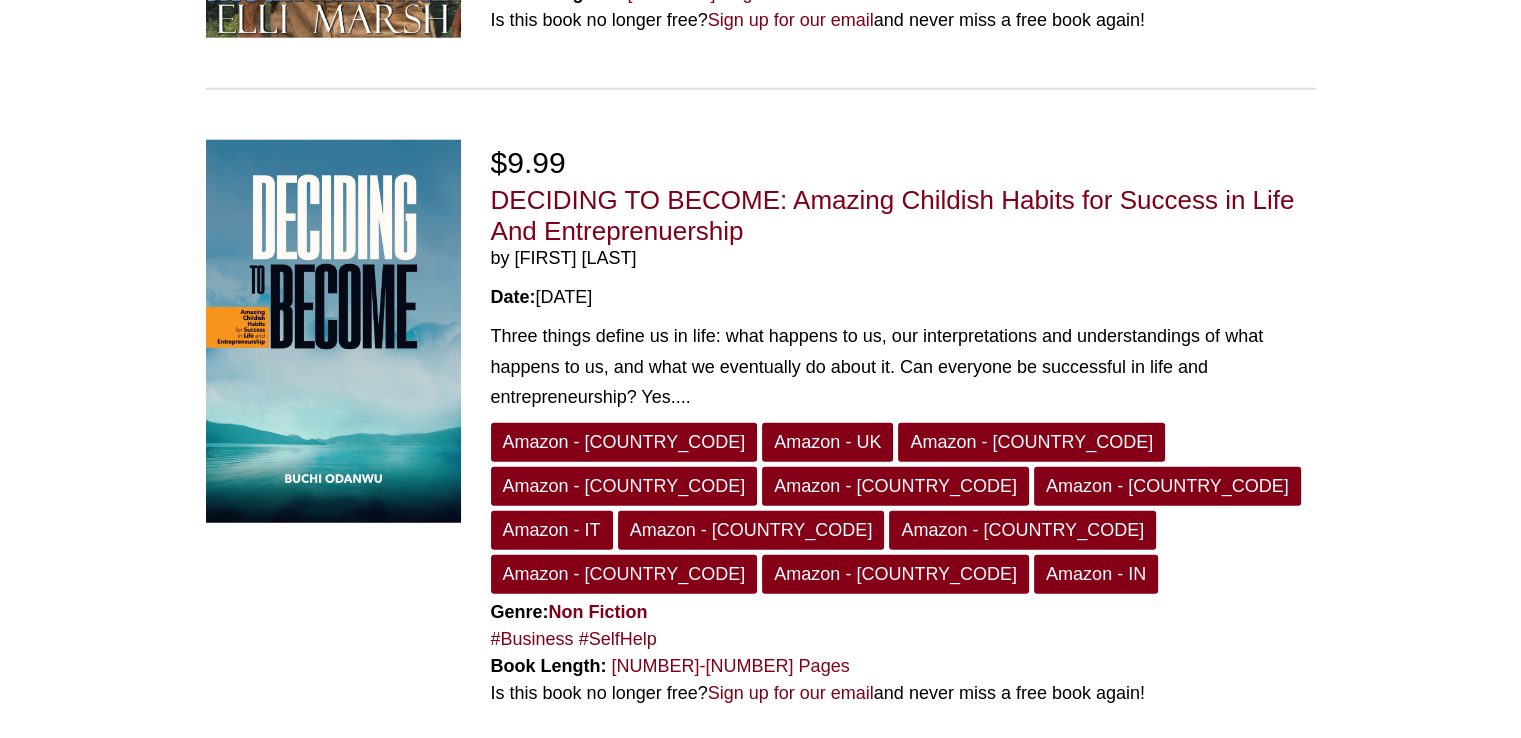 click on "6" at bounding box center (792, 833) 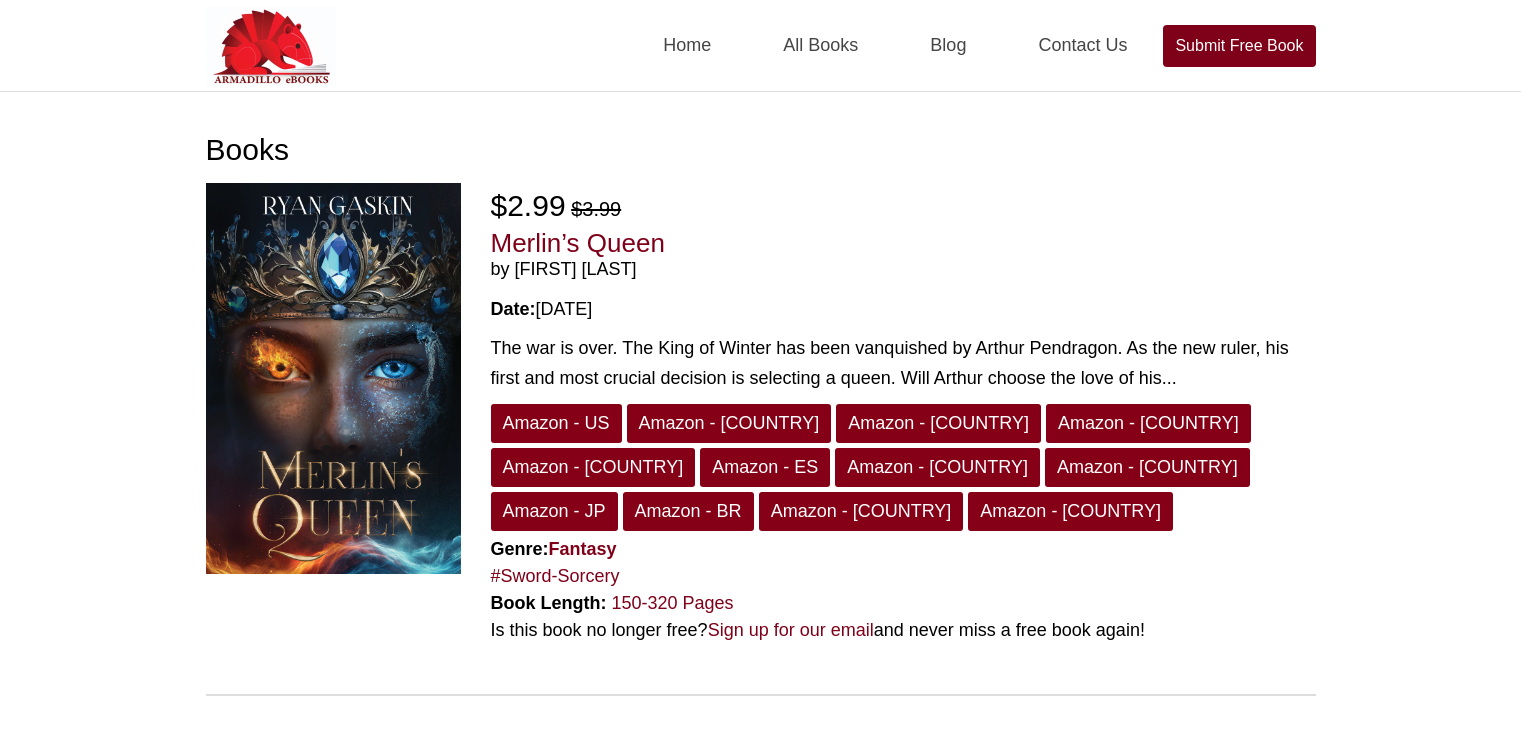 scroll, scrollTop: 0, scrollLeft: 0, axis: both 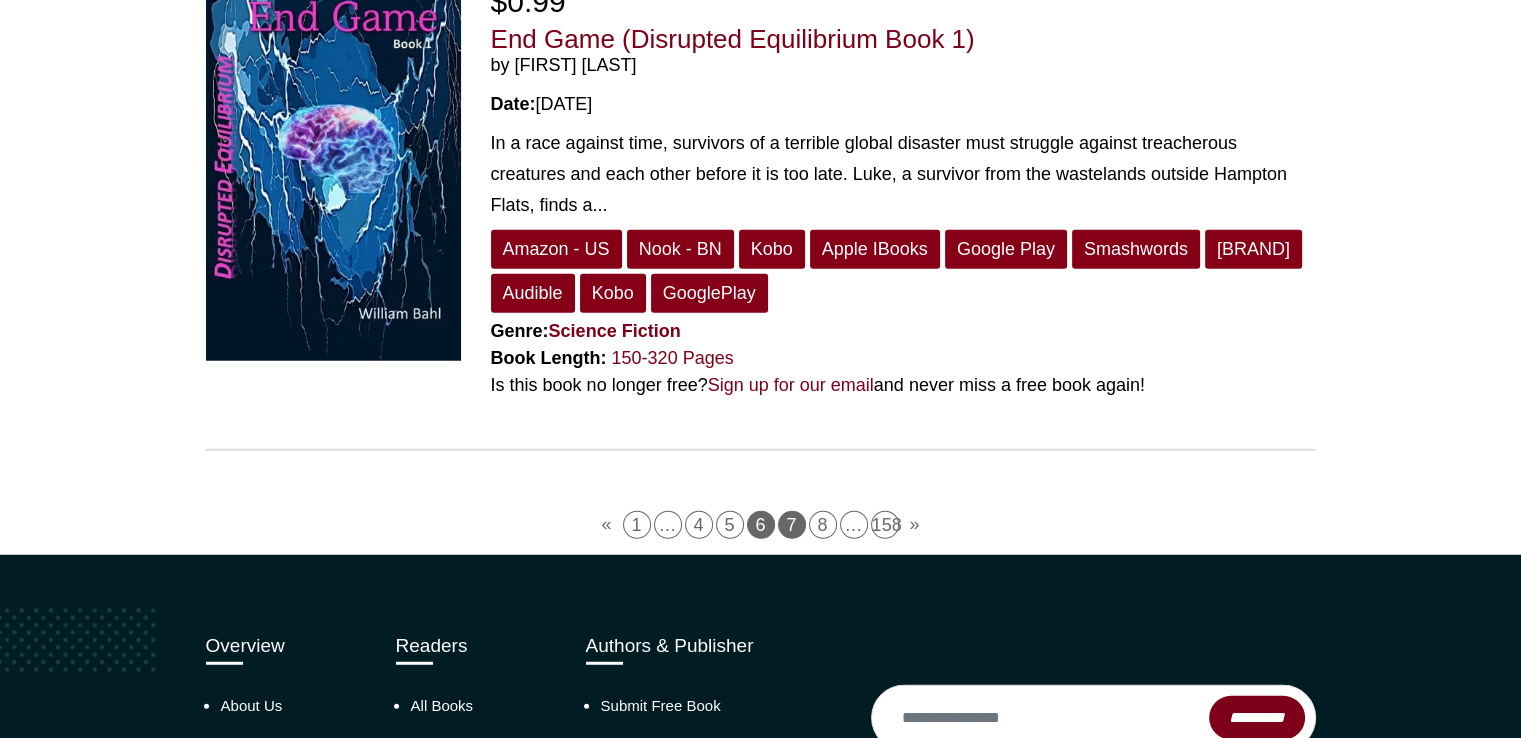 click on "7" at bounding box center (792, 525) 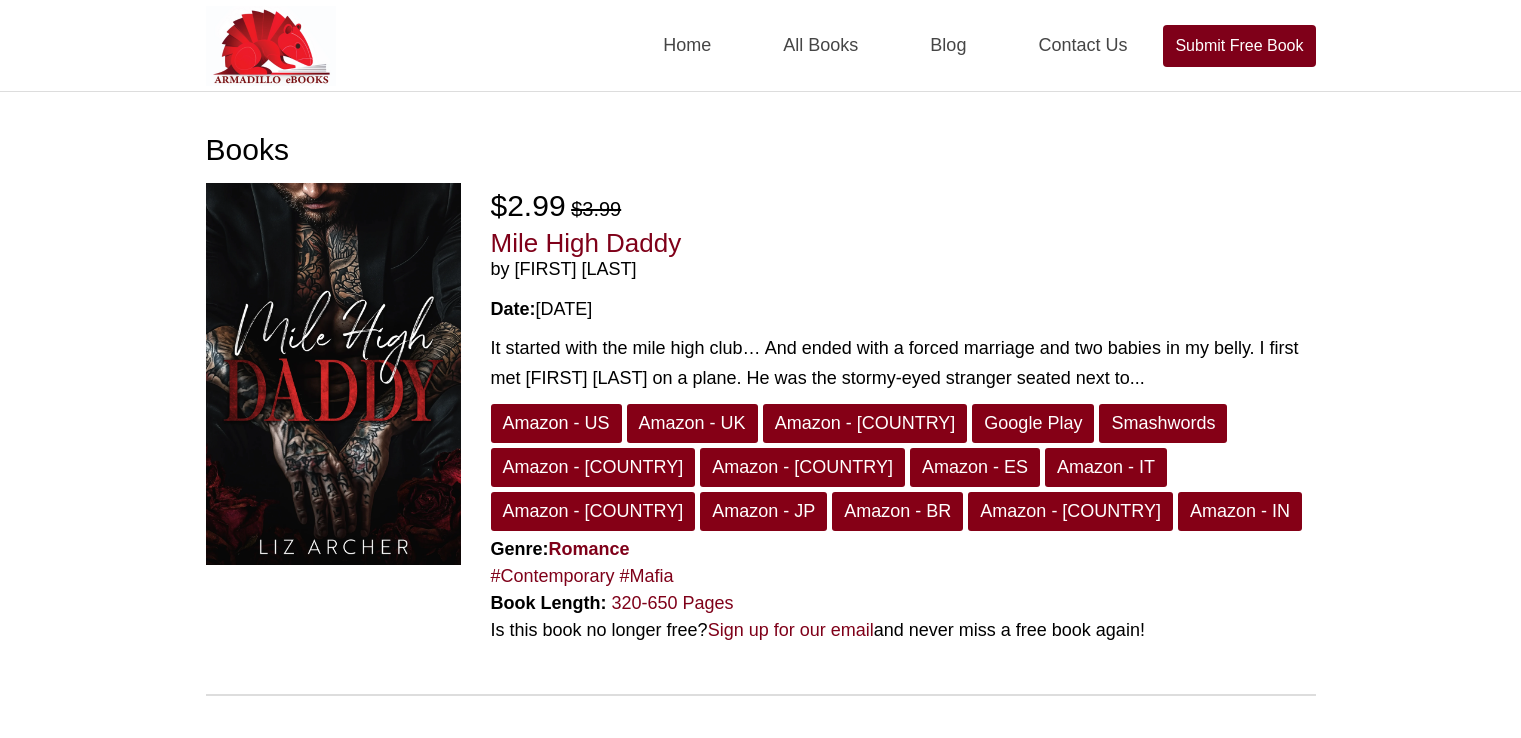 scroll, scrollTop: 0, scrollLeft: 0, axis: both 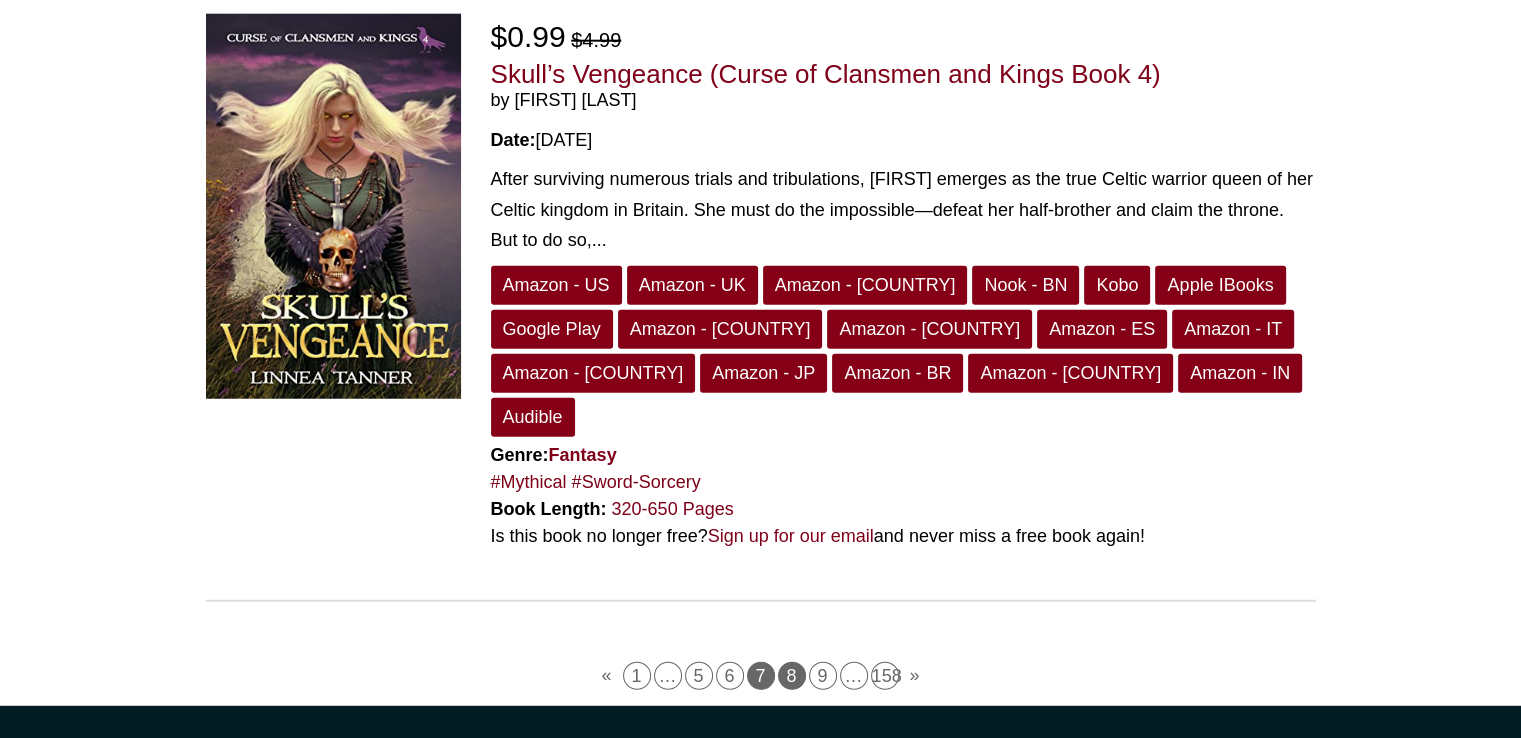 click on "8" at bounding box center (792, 676) 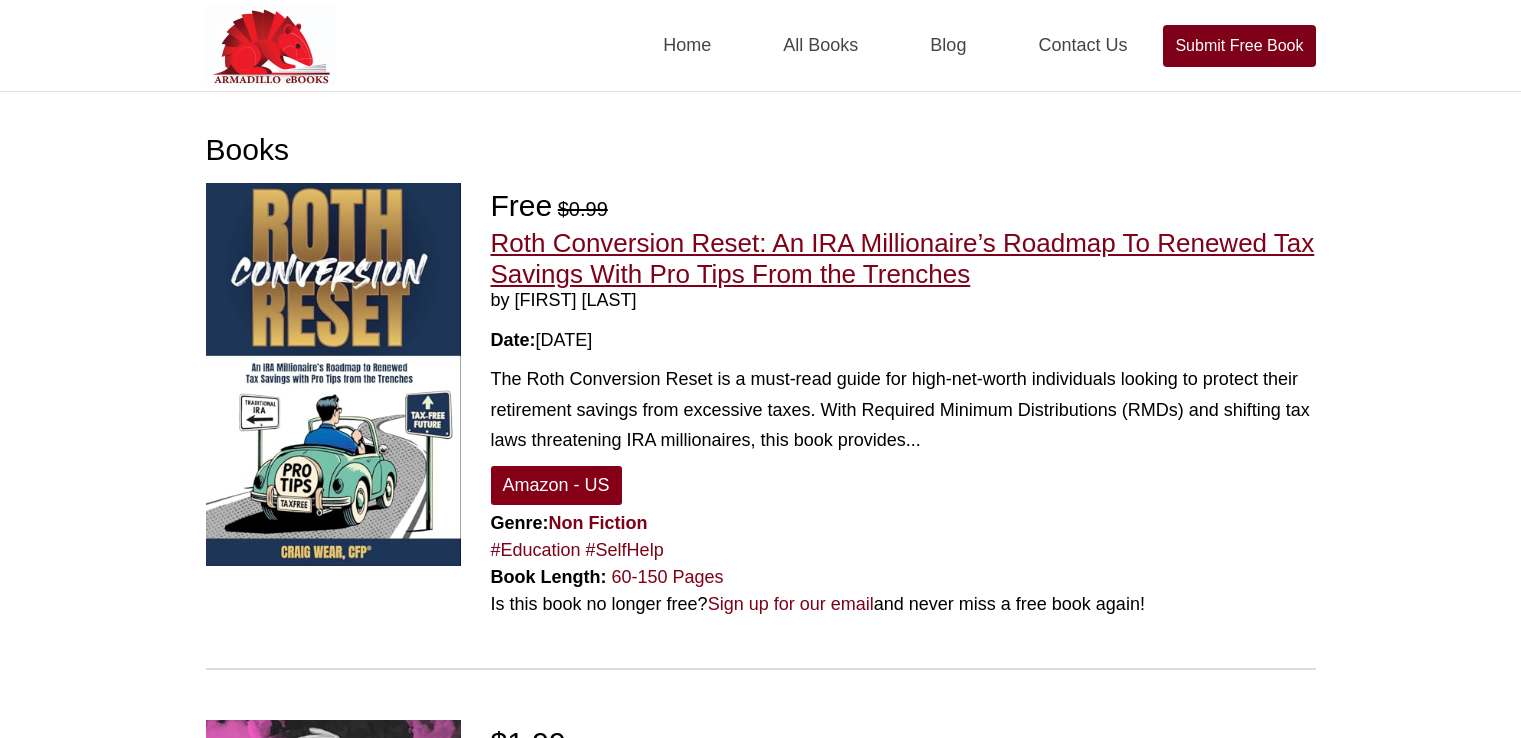 scroll, scrollTop: 0, scrollLeft: 0, axis: both 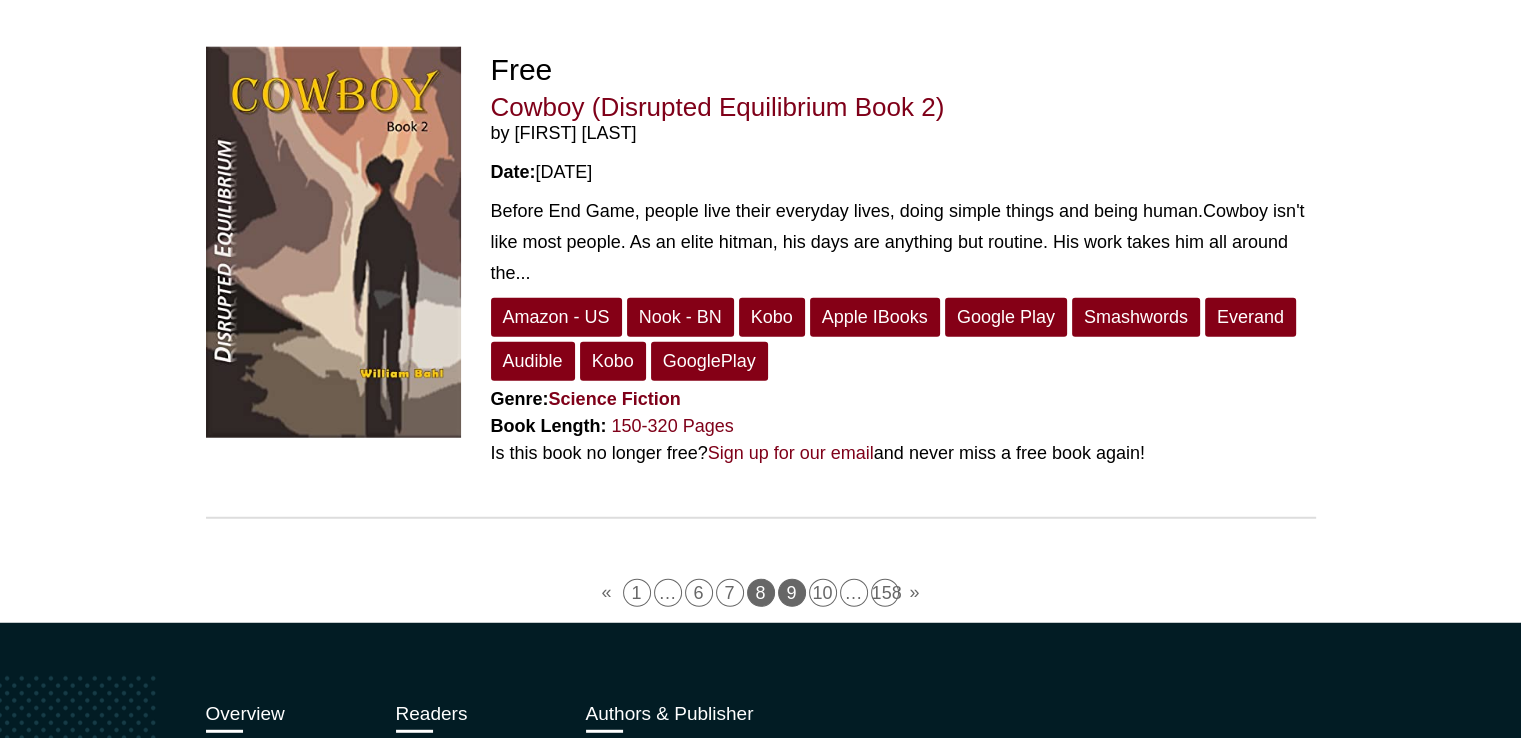 click on "9" at bounding box center (792, 593) 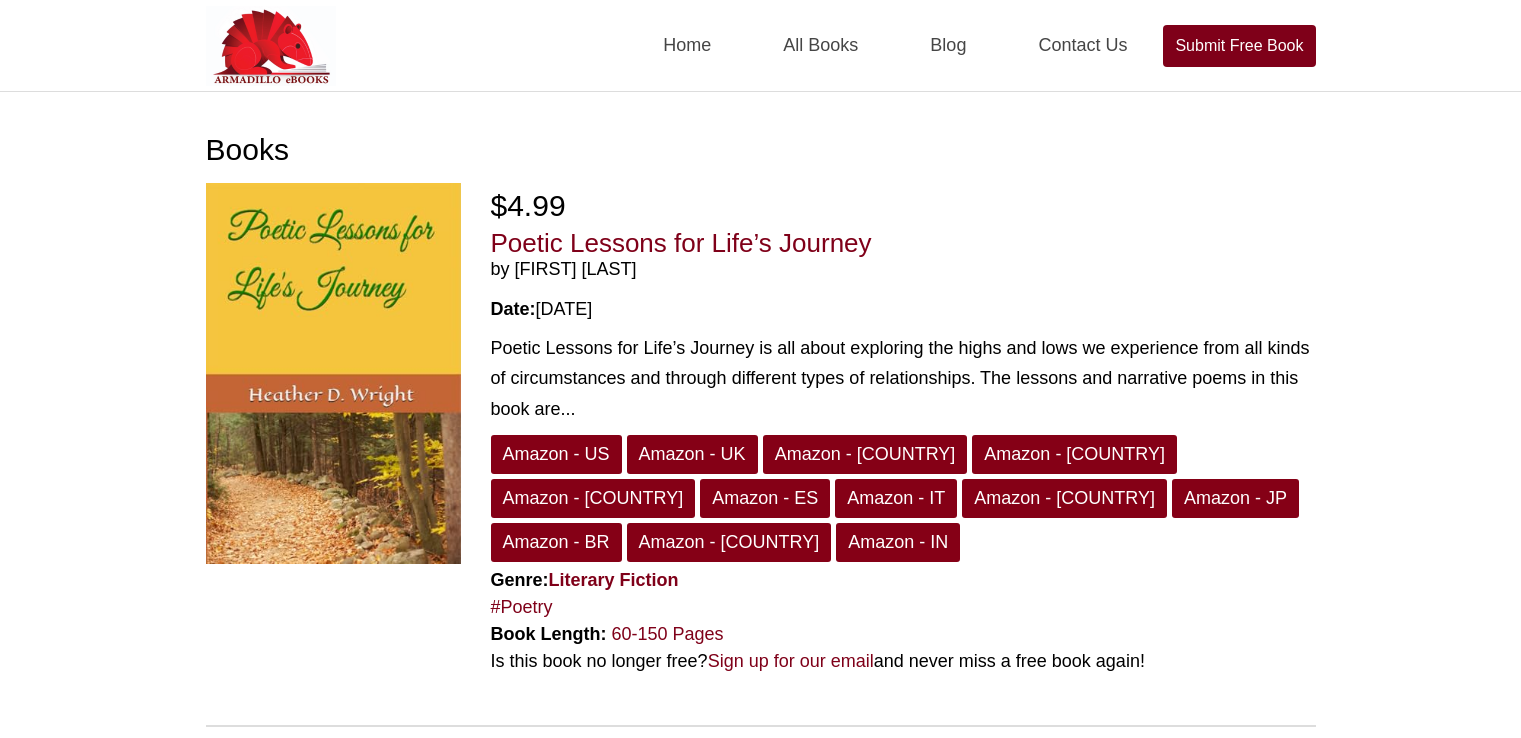 scroll, scrollTop: 0, scrollLeft: 0, axis: both 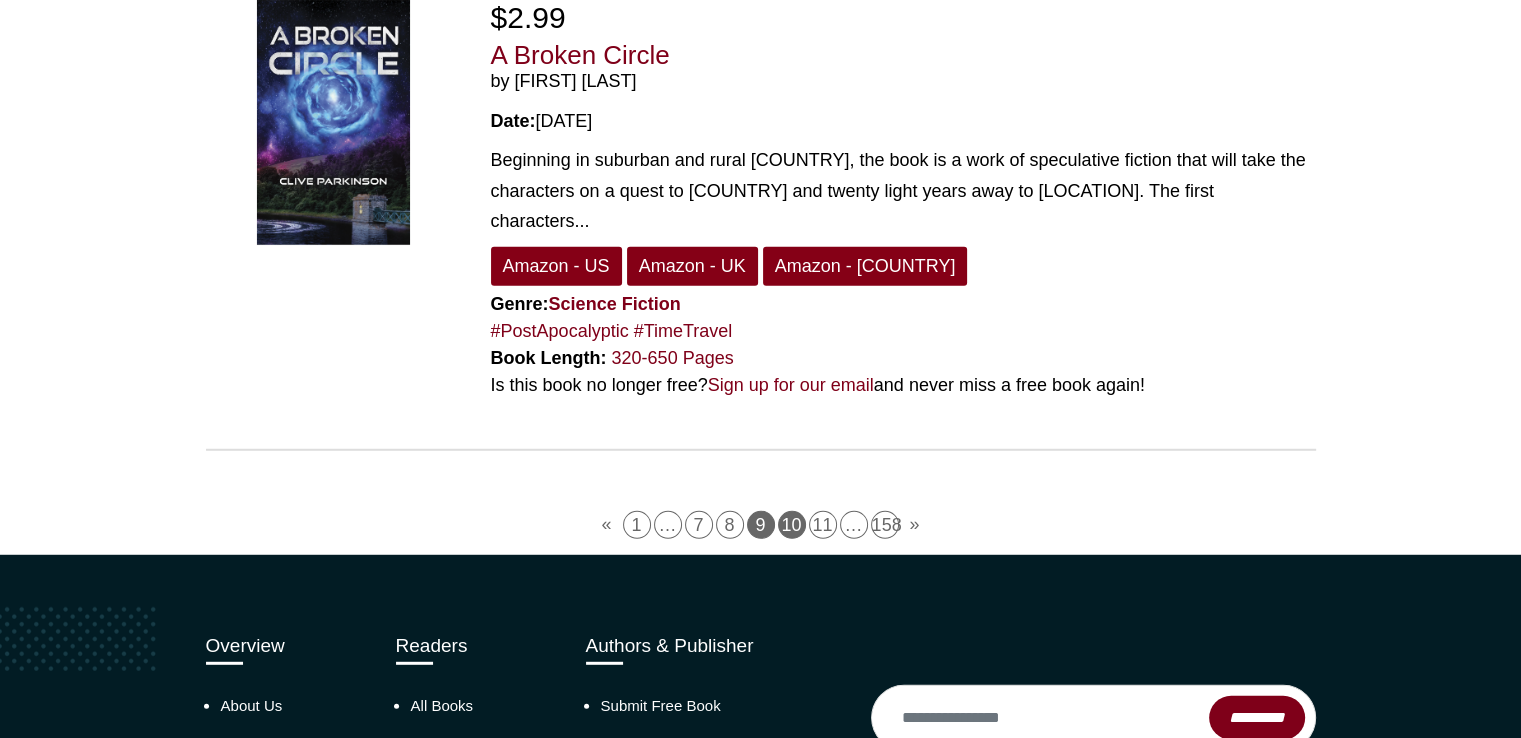 click on "10" at bounding box center [792, 525] 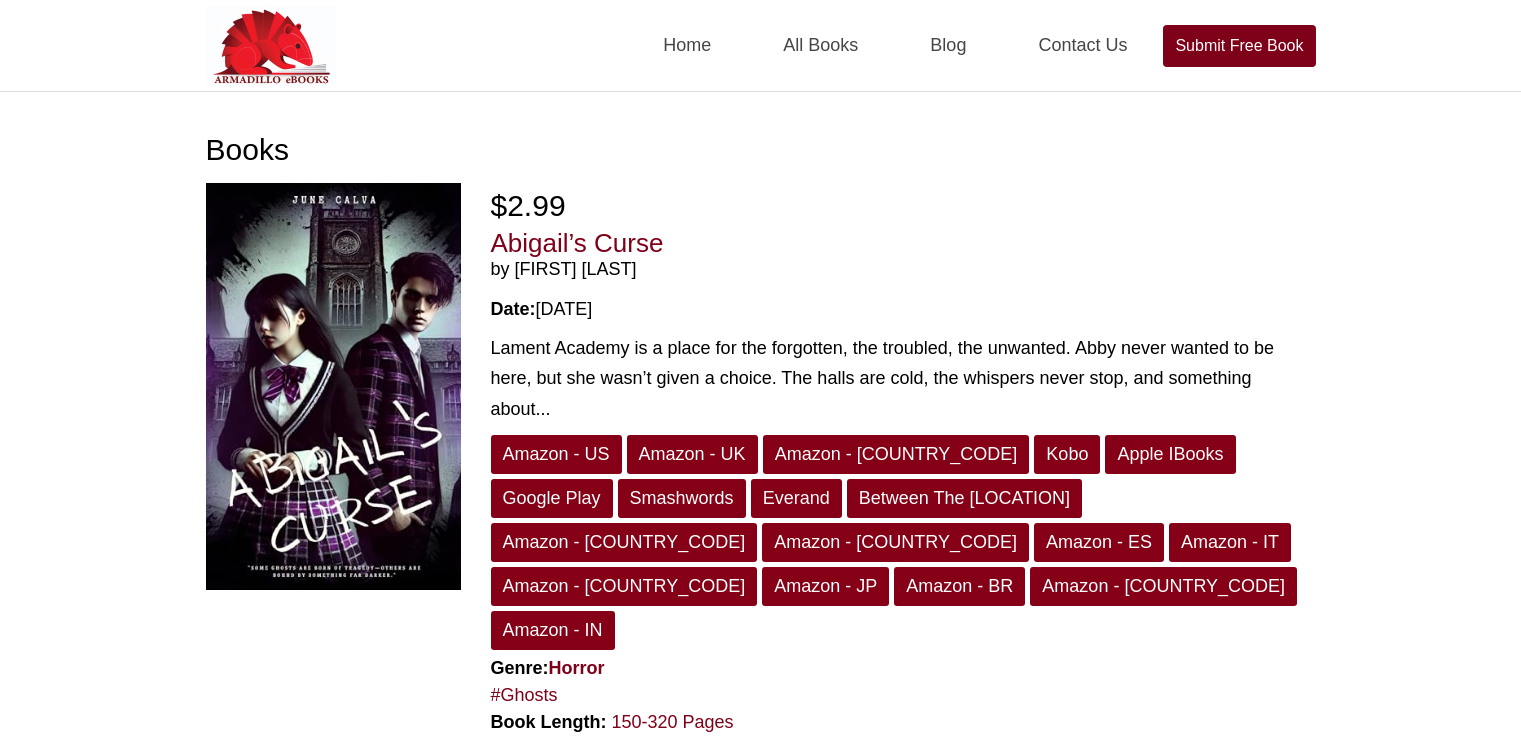 scroll, scrollTop: 0, scrollLeft: 0, axis: both 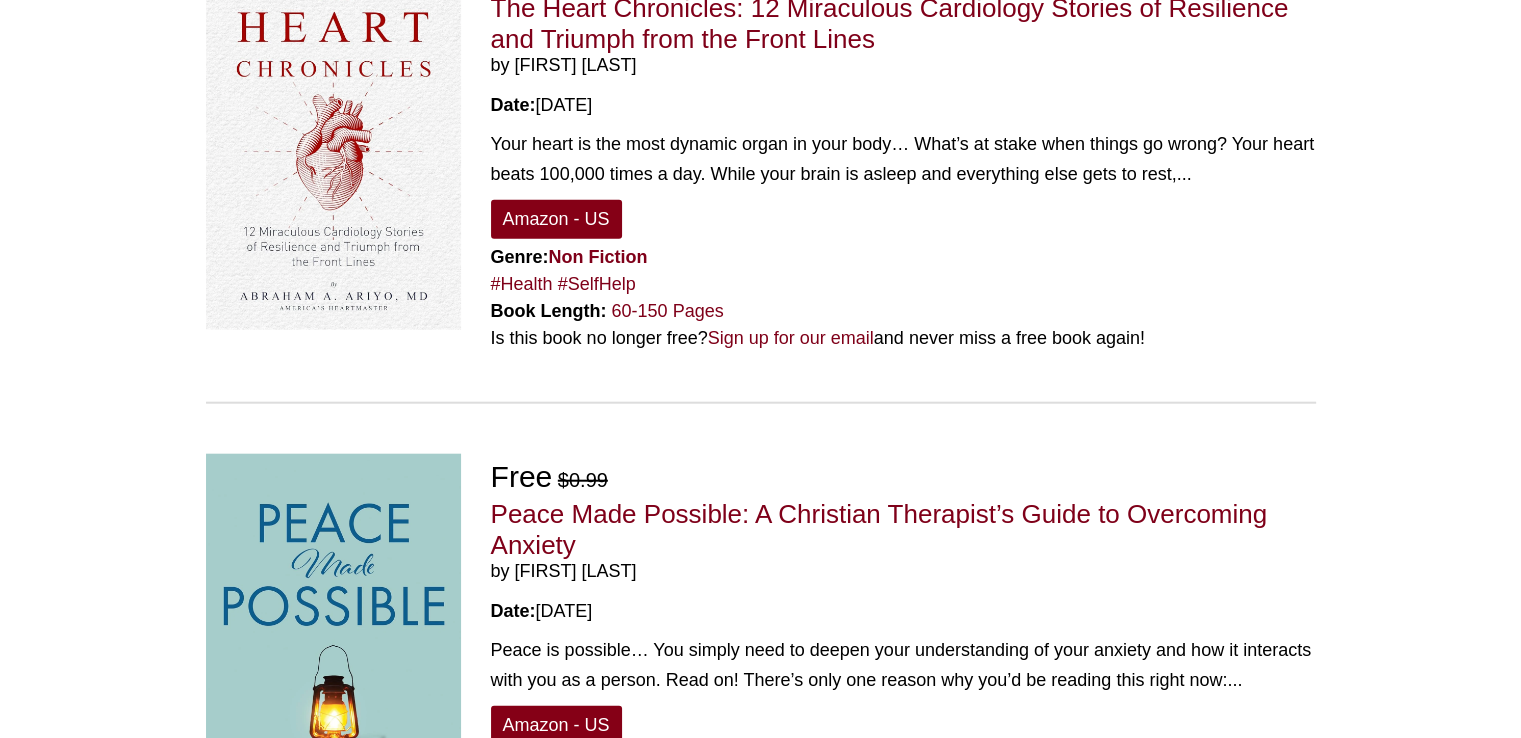drag, startPoint x: 572, startPoint y: 493, endPoint x: 1132, endPoint y: 671, distance: 587.6087 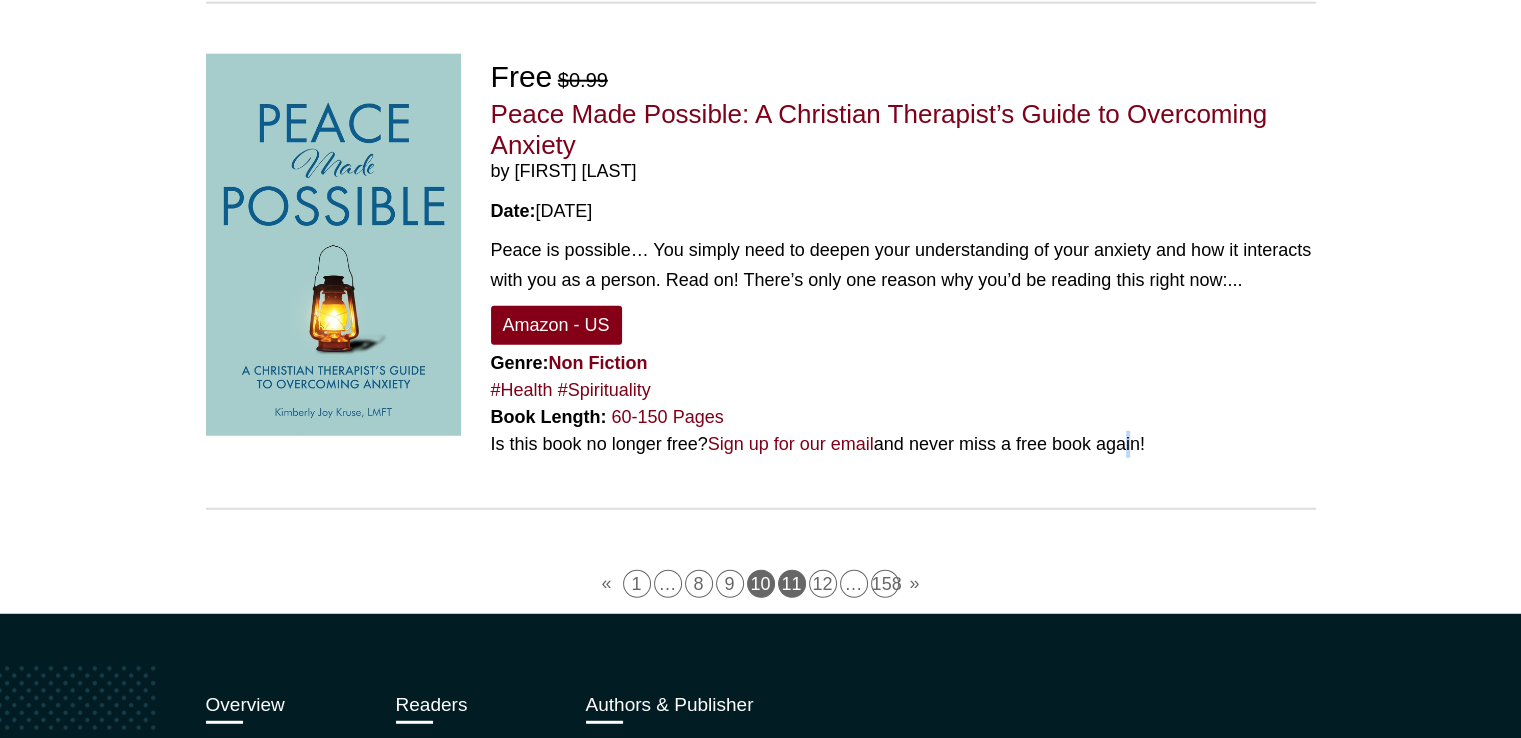 click on "11" at bounding box center (792, 584) 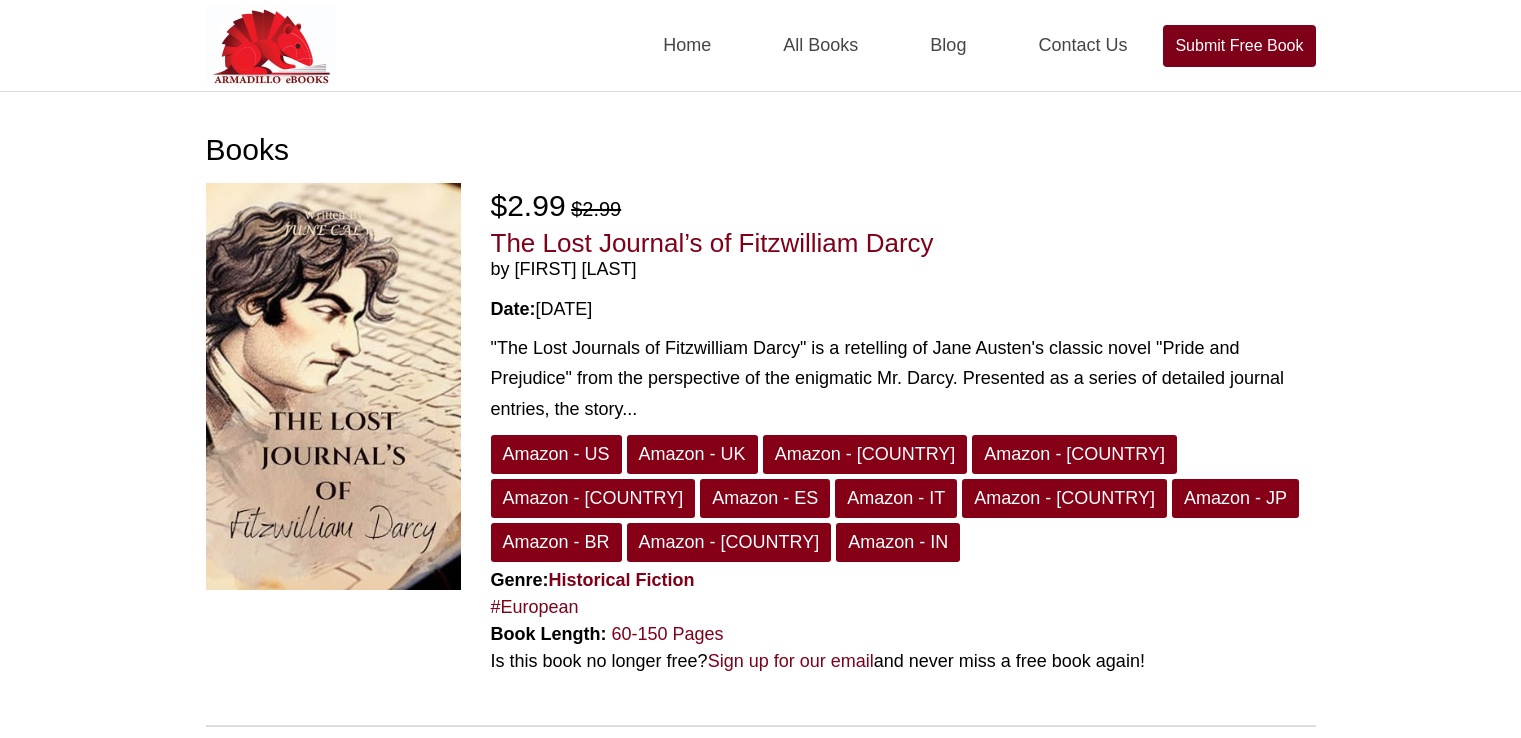 scroll, scrollTop: 0, scrollLeft: 0, axis: both 